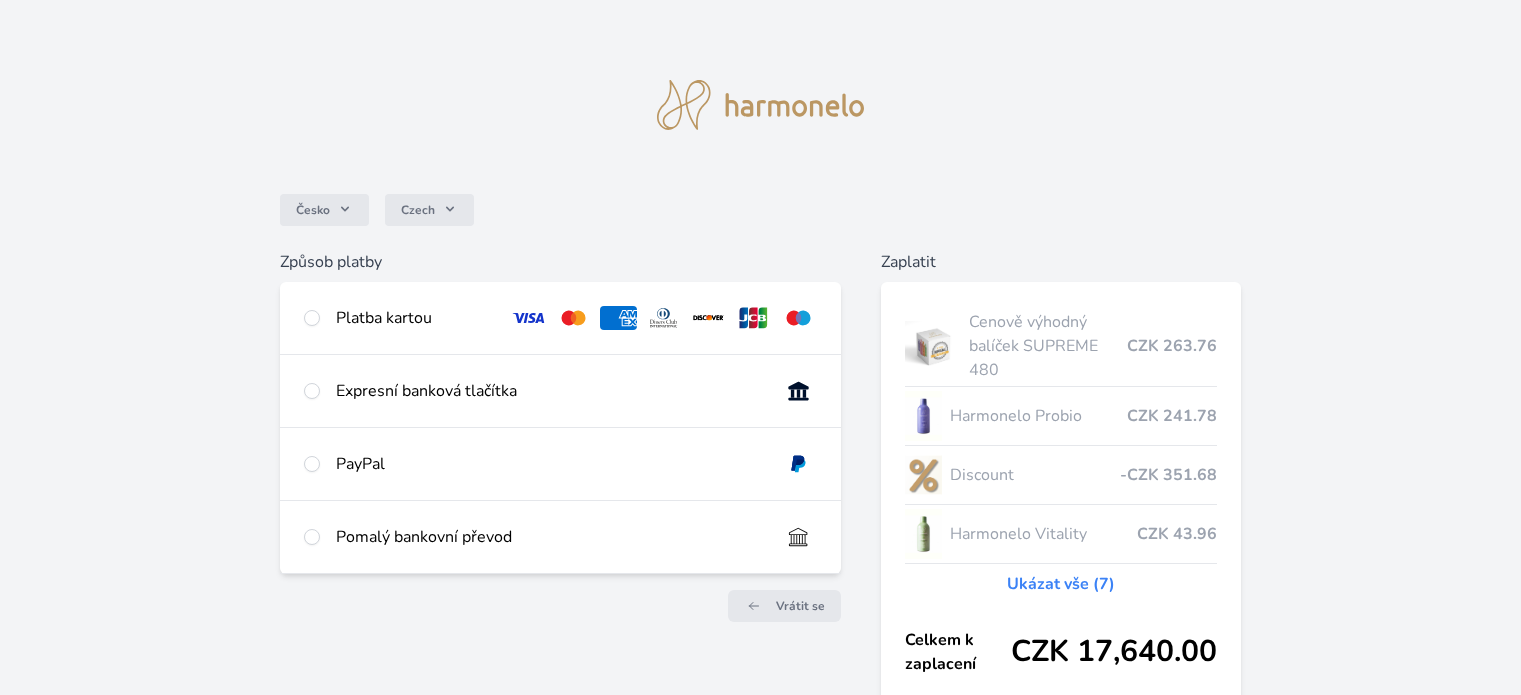 scroll, scrollTop: 0, scrollLeft: 0, axis: both 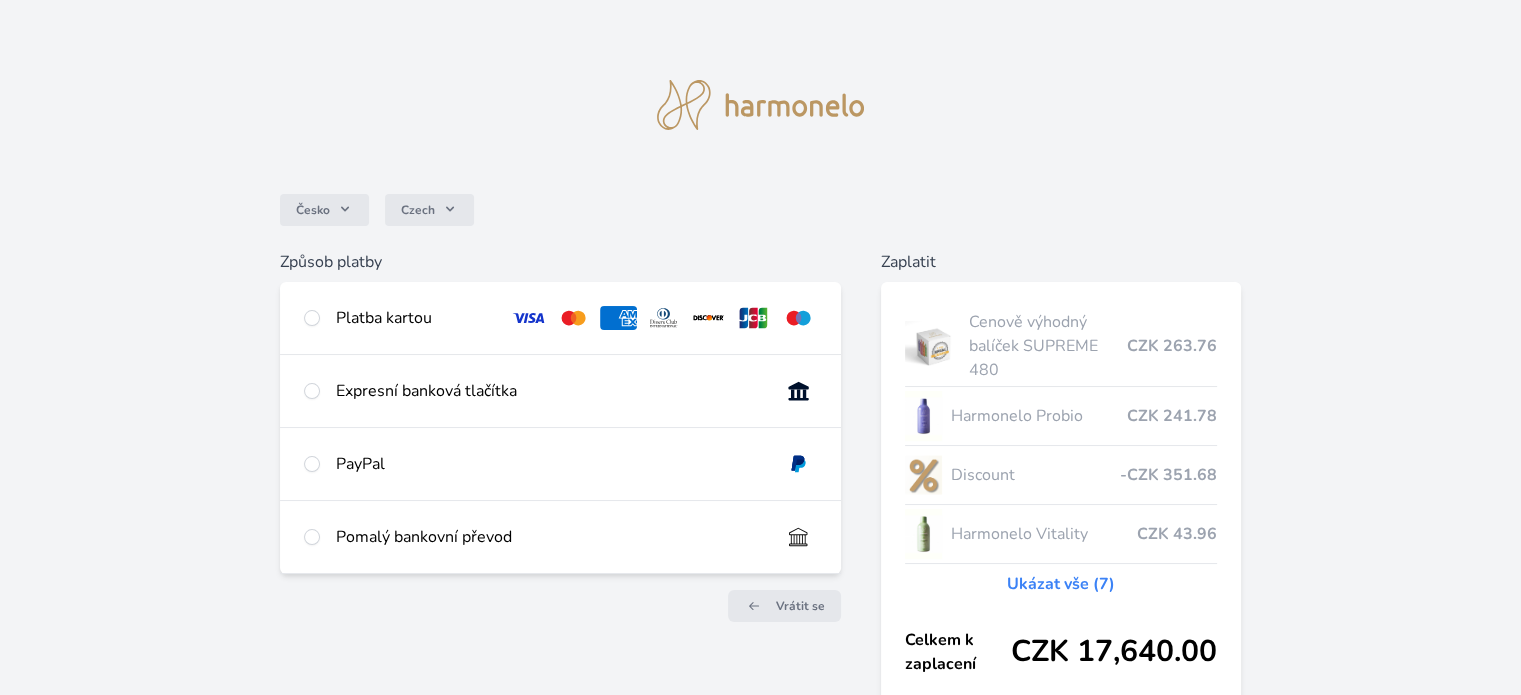 click on "Platba kartou" at bounding box center (415, 318) 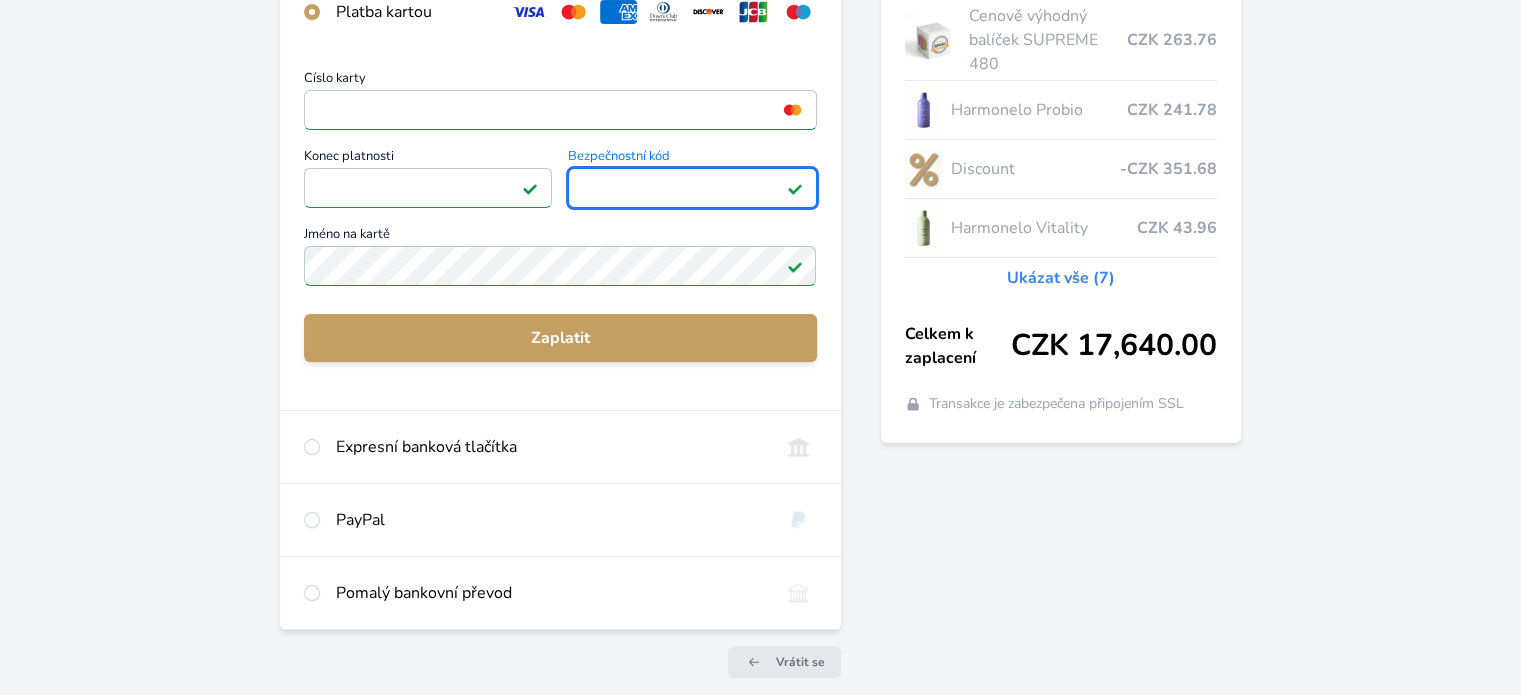 scroll, scrollTop: 392, scrollLeft: 0, axis: vertical 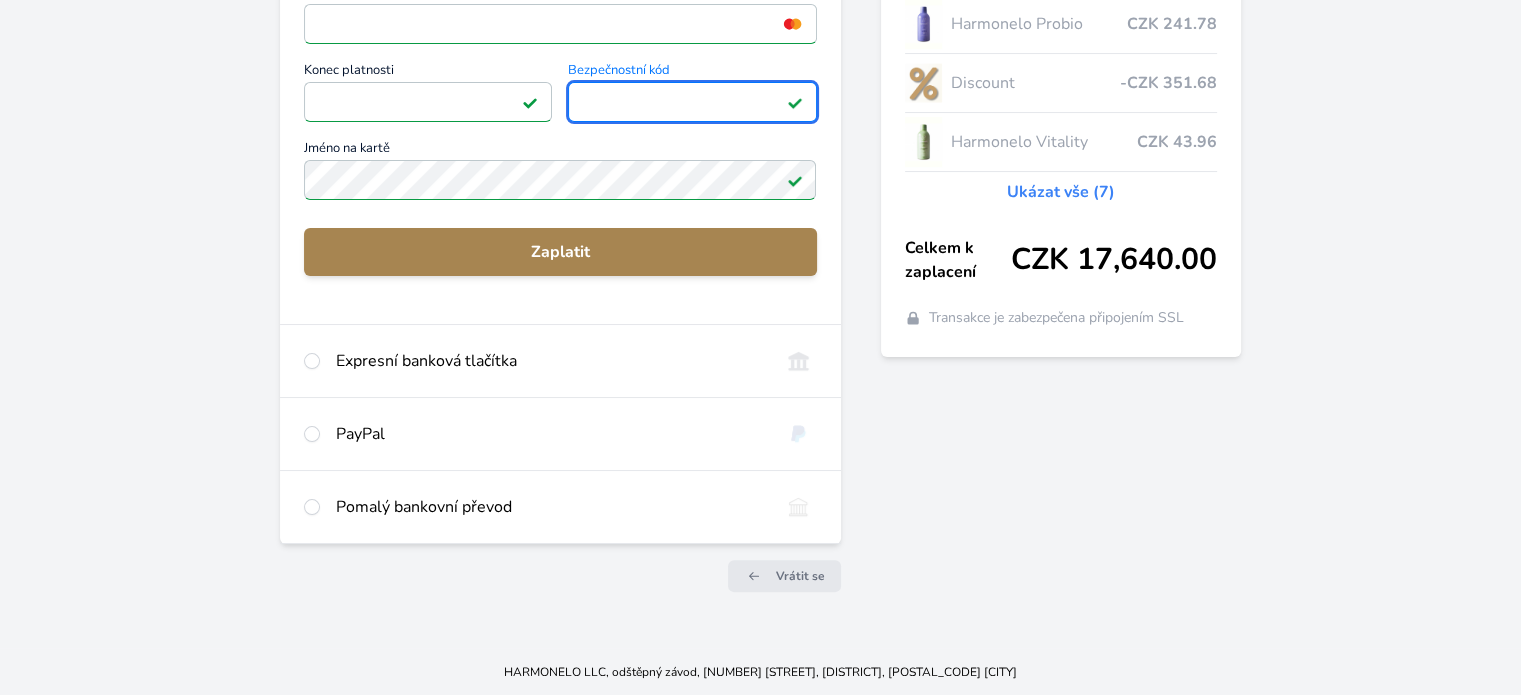 click on "Zaplatit" at bounding box center (560, 252) 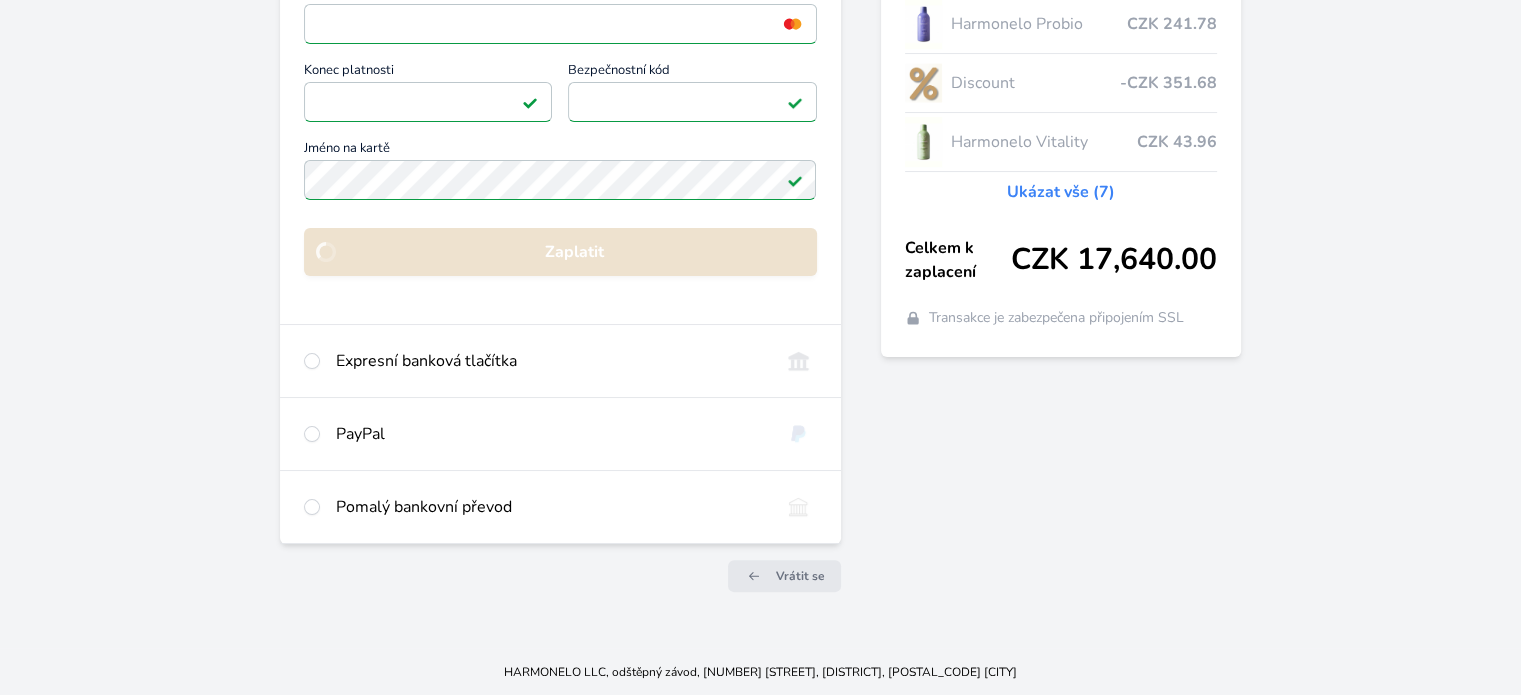 scroll, scrollTop: 174, scrollLeft: 0, axis: vertical 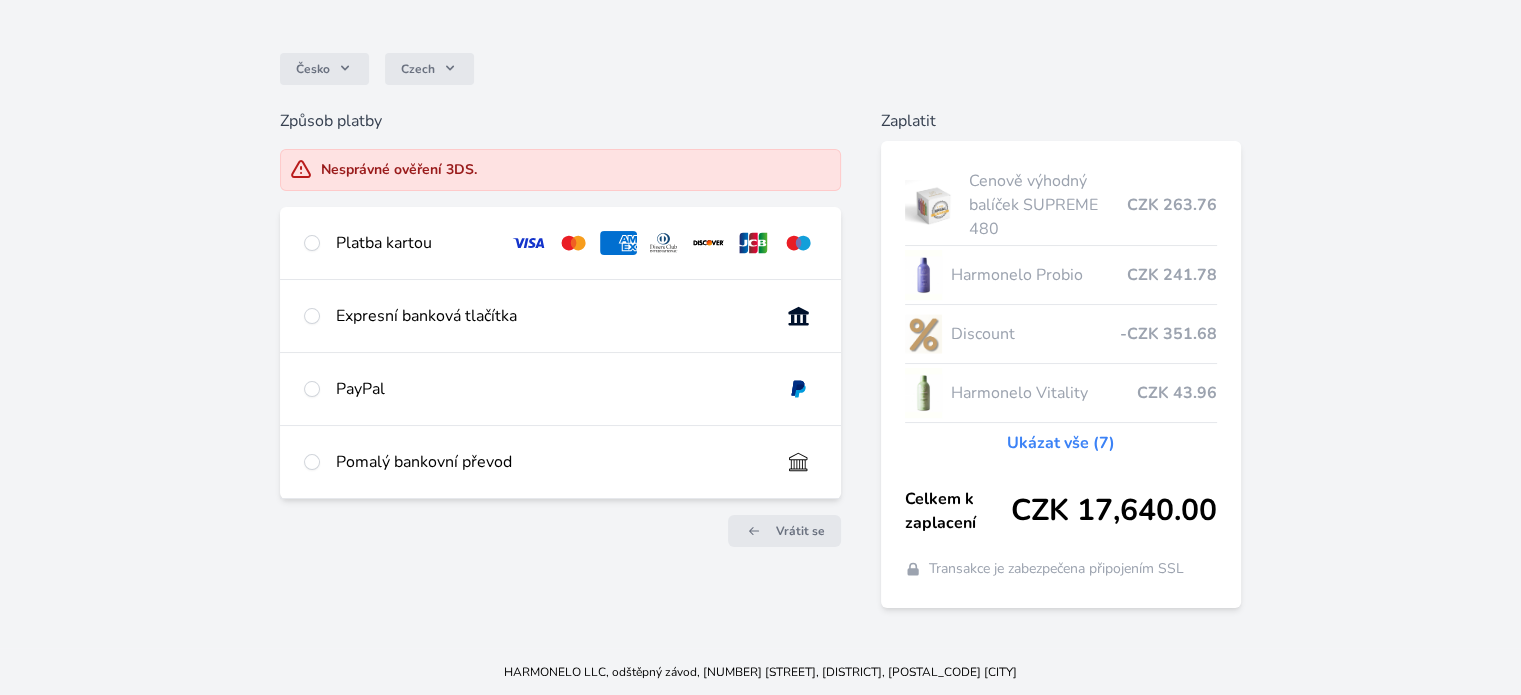 click on "Platba kartou" at bounding box center (415, 243) 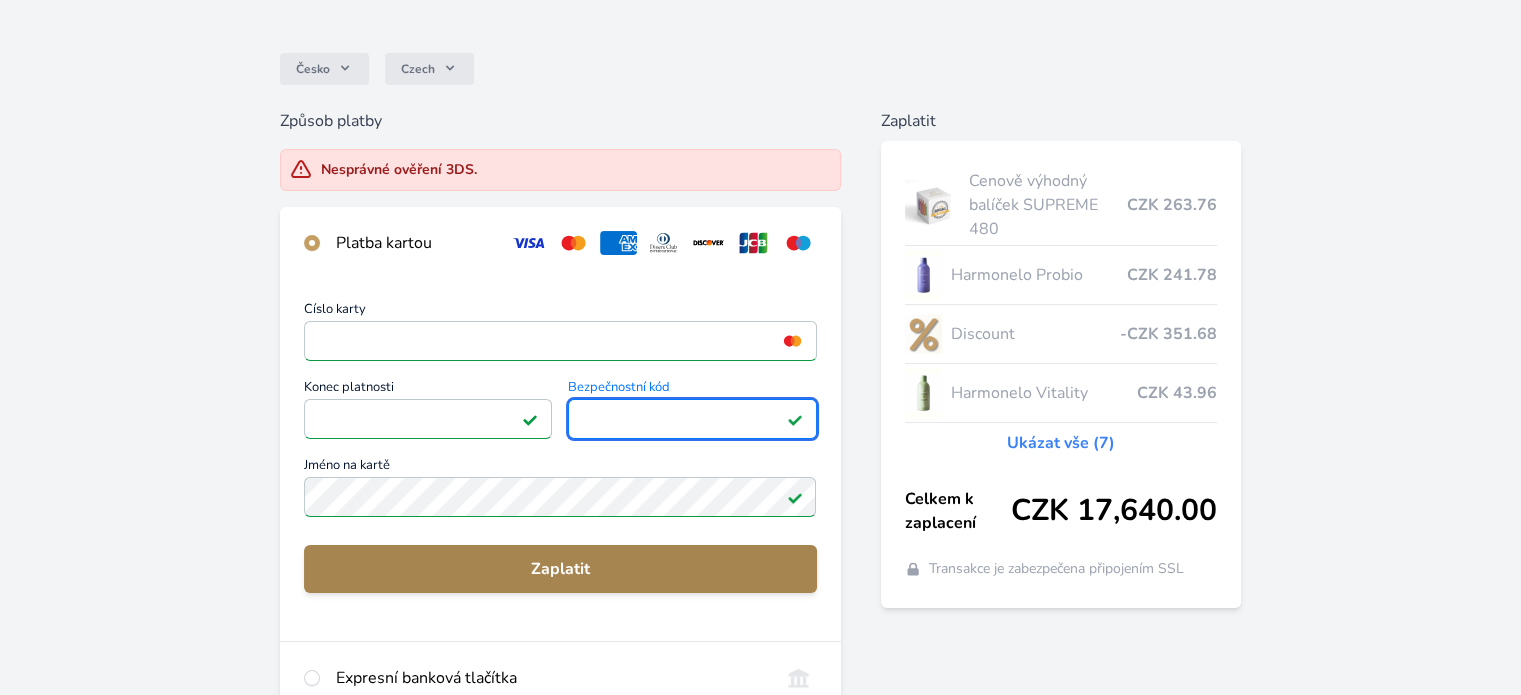 click on "Zaplatit" at bounding box center [560, 569] 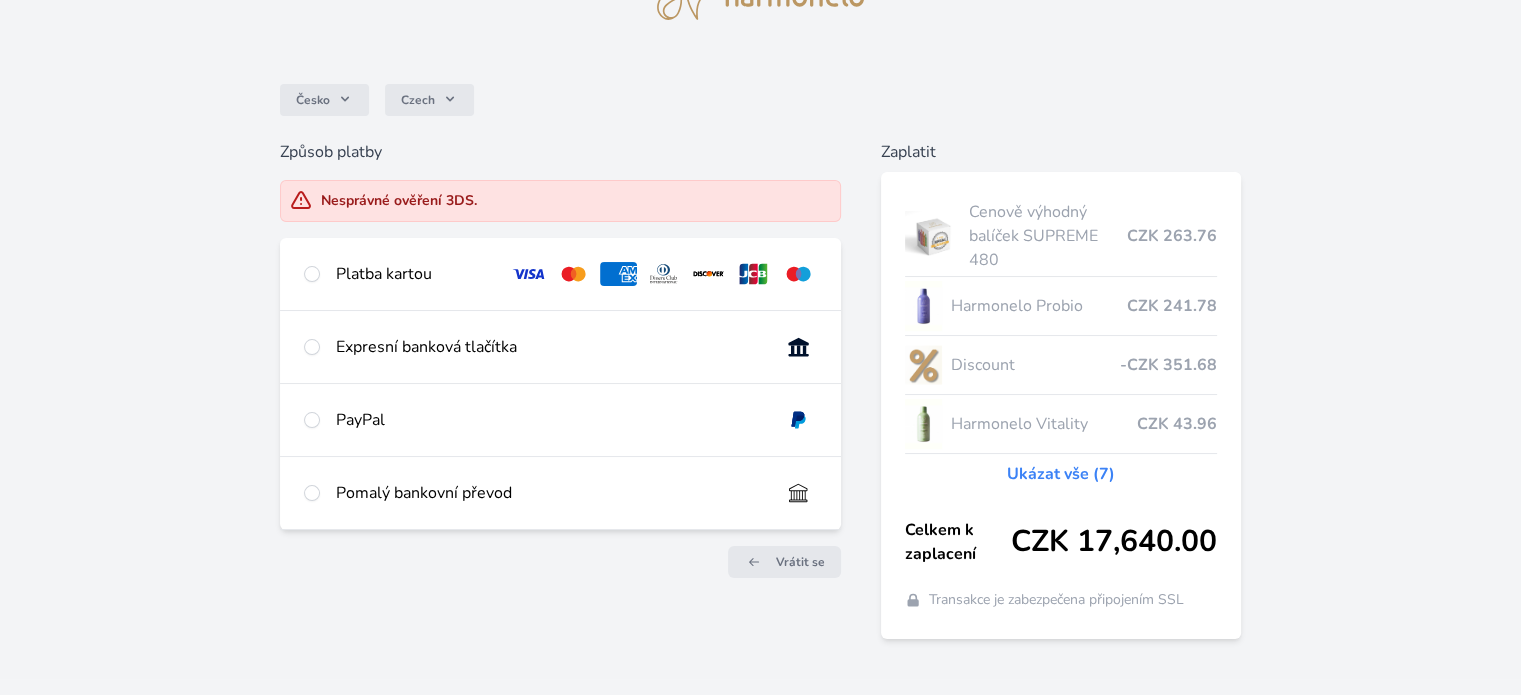 scroll, scrollTop: 141, scrollLeft: 0, axis: vertical 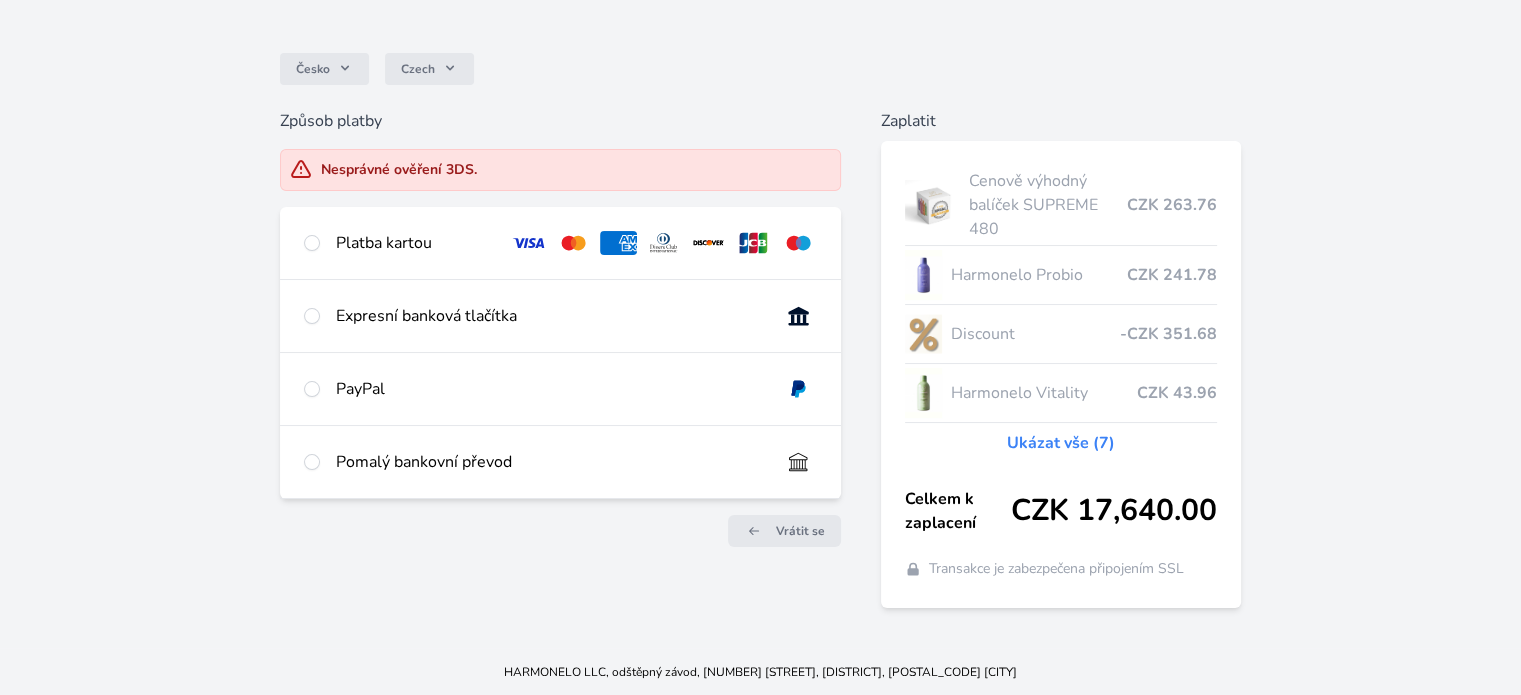 click on "Platba kartou" at bounding box center (560, 243) 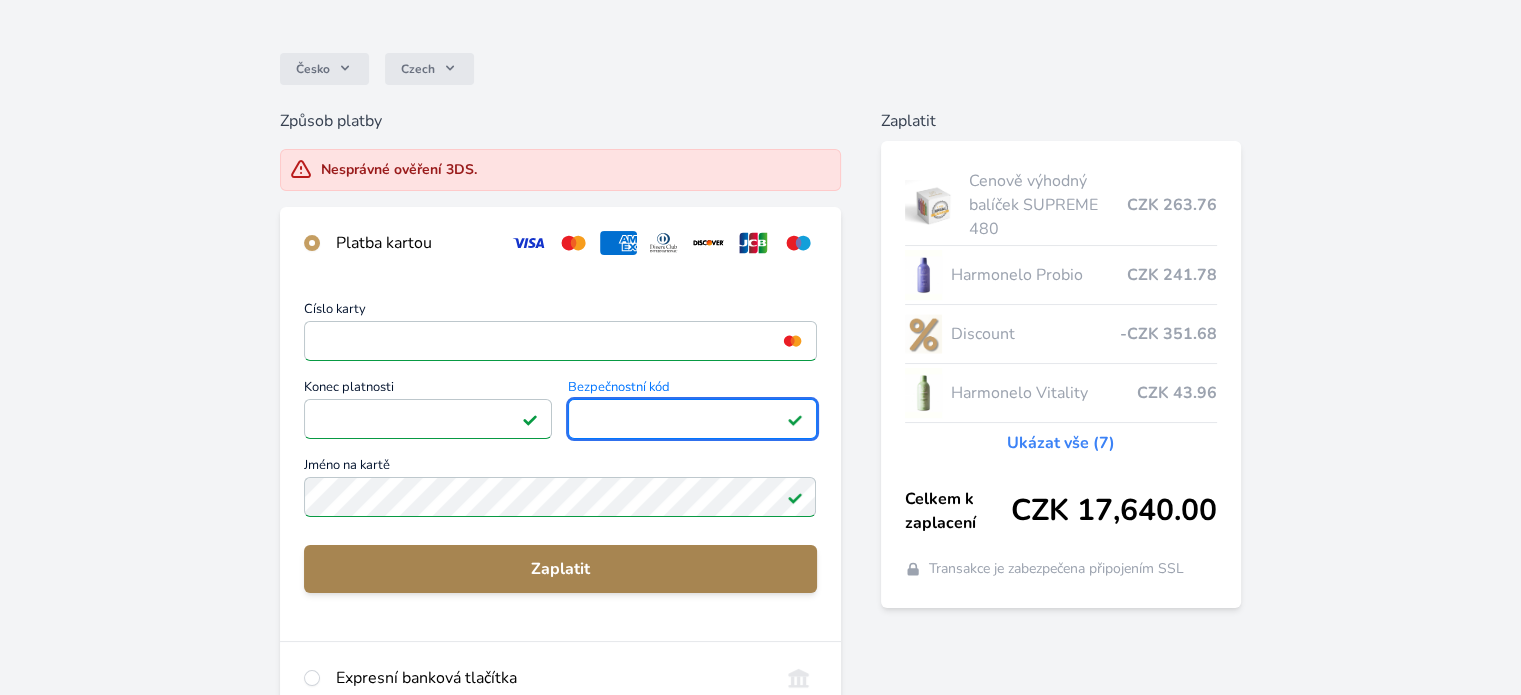 click on "Zaplatit" at bounding box center (560, 569) 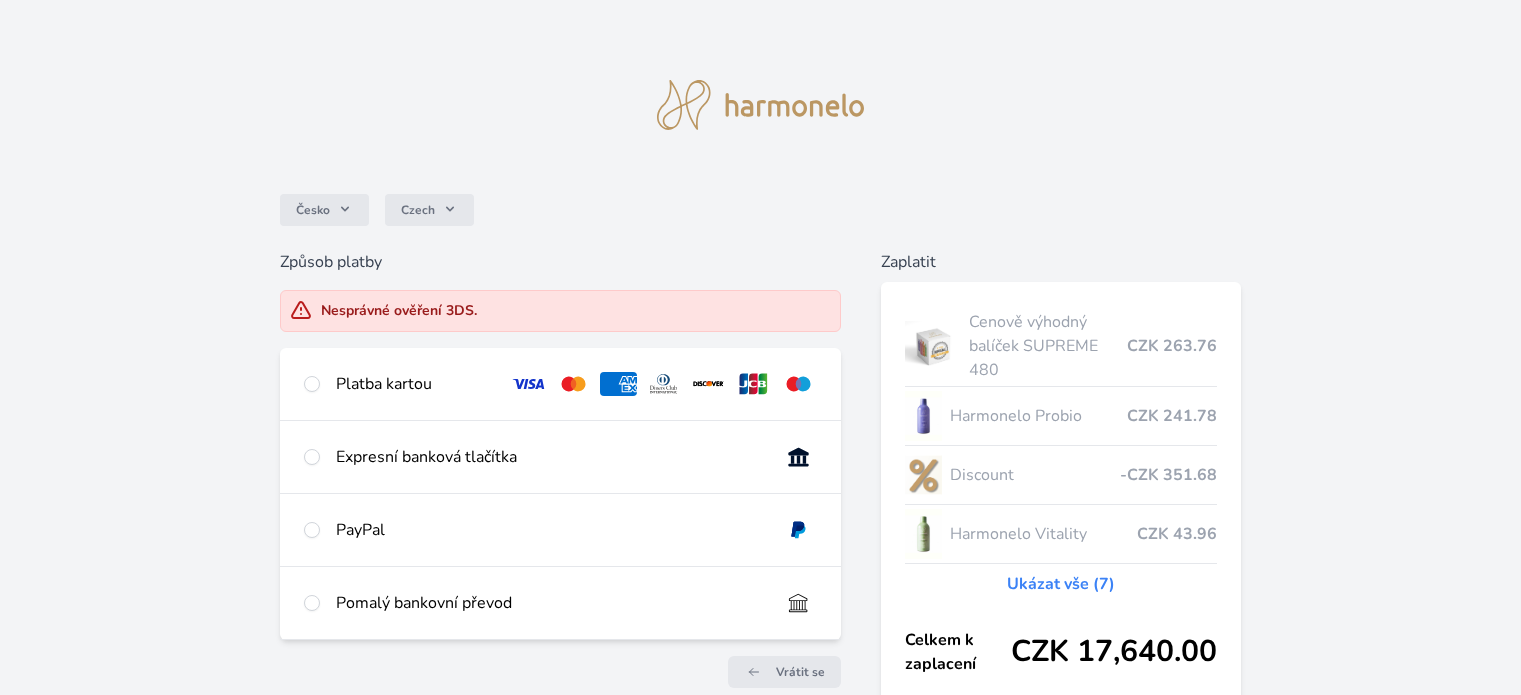 scroll, scrollTop: 0, scrollLeft: 0, axis: both 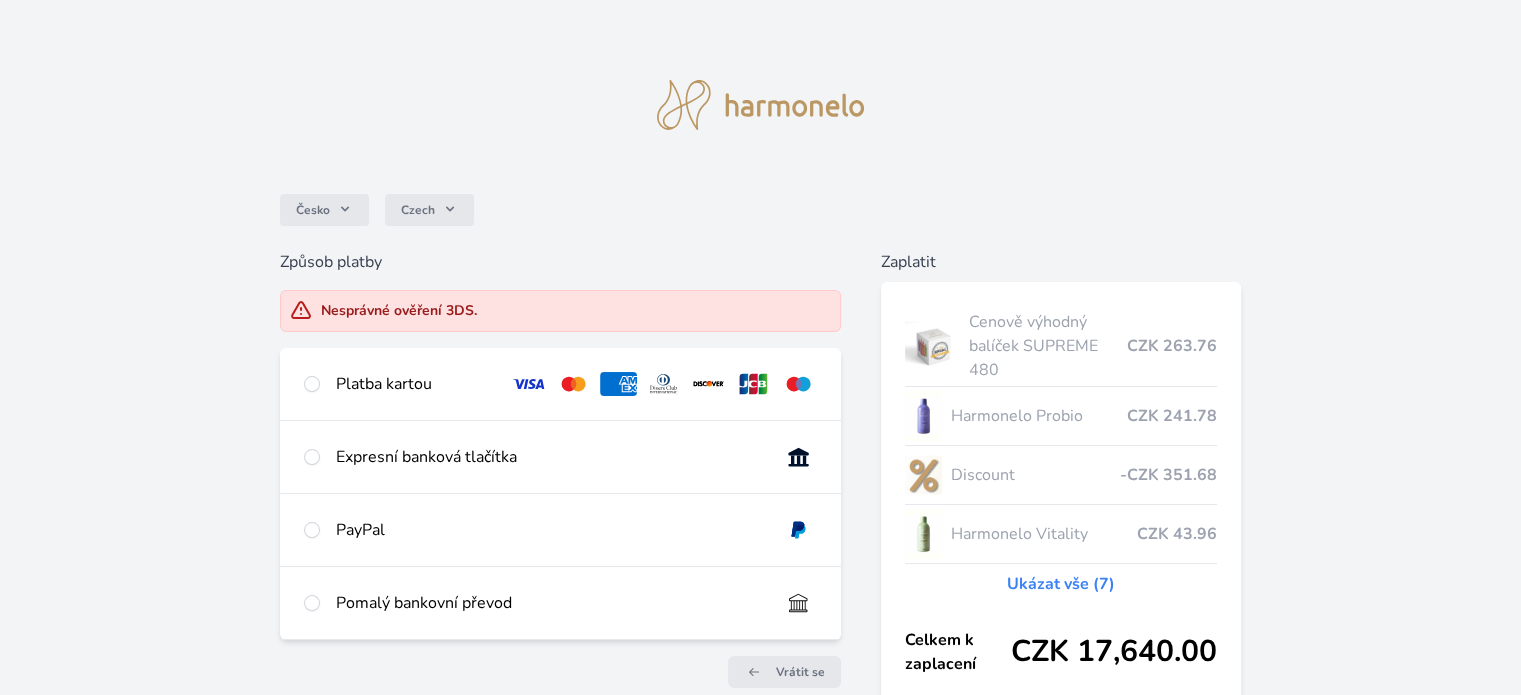 click on "Platba kartou" at bounding box center (415, 384) 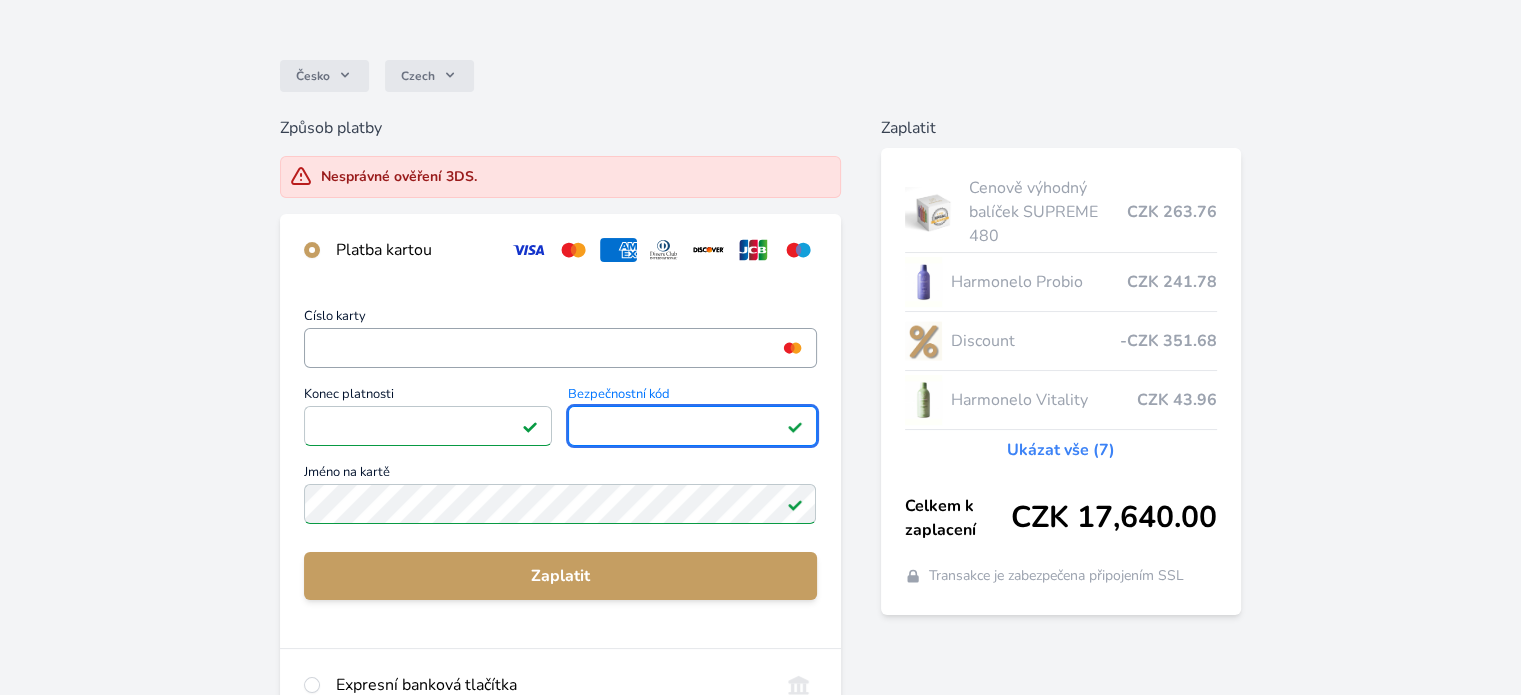 scroll, scrollTop: 300, scrollLeft: 0, axis: vertical 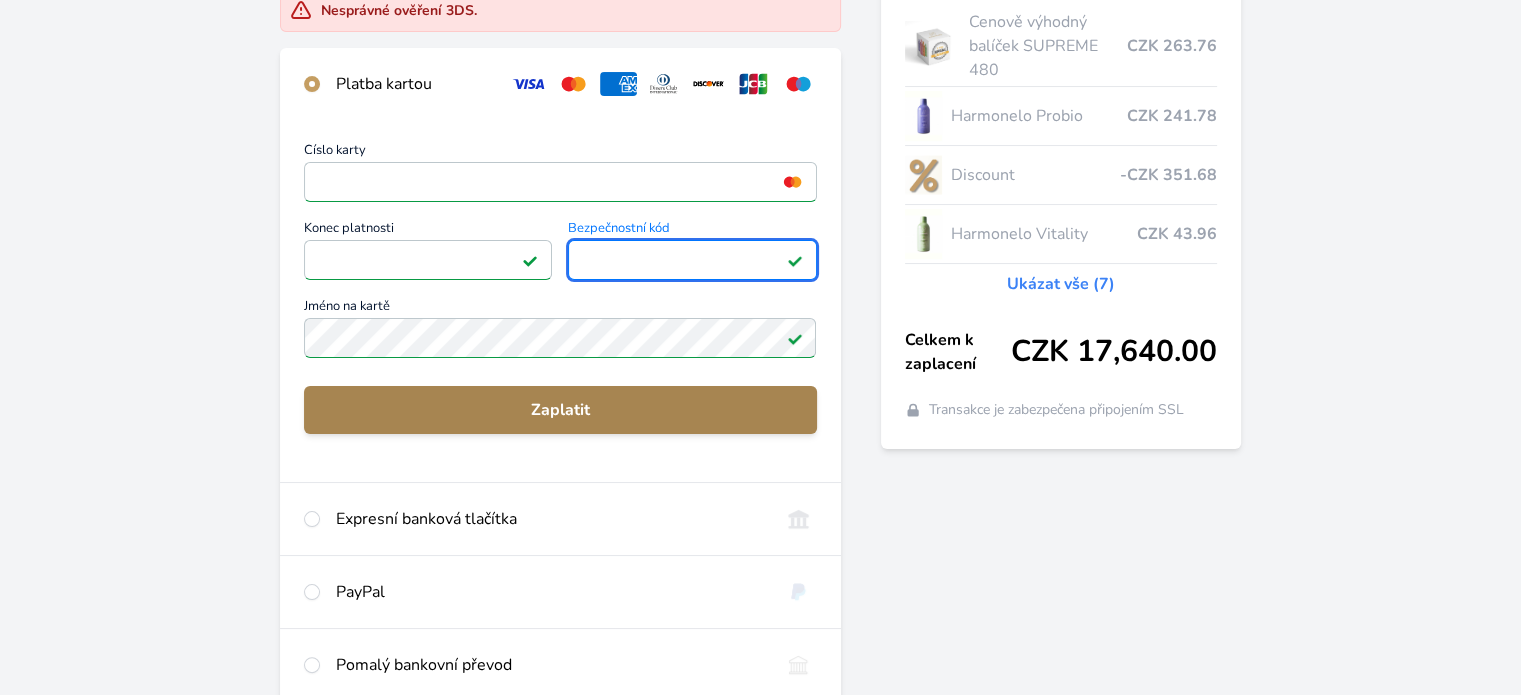 click on "Zaplatit" at bounding box center [560, 410] 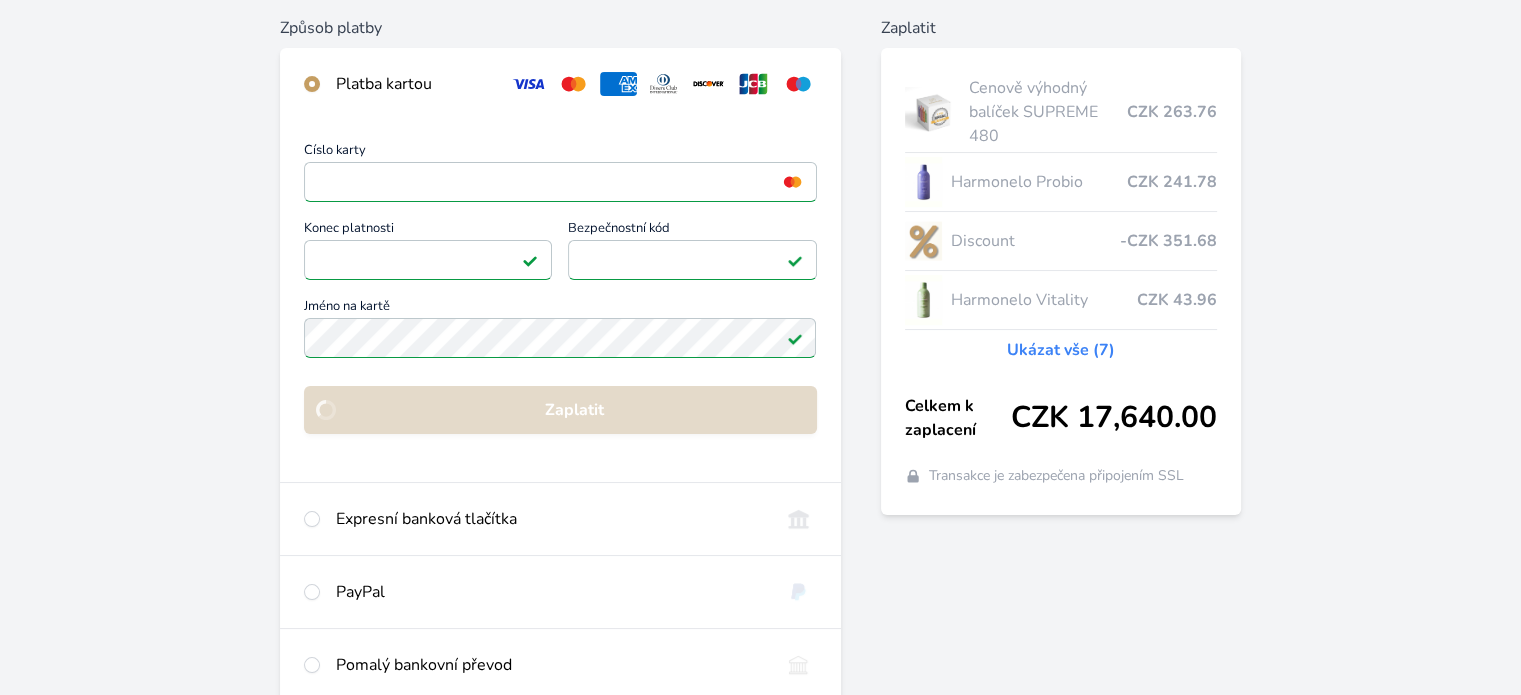 scroll, scrollTop: 174, scrollLeft: 0, axis: vertical 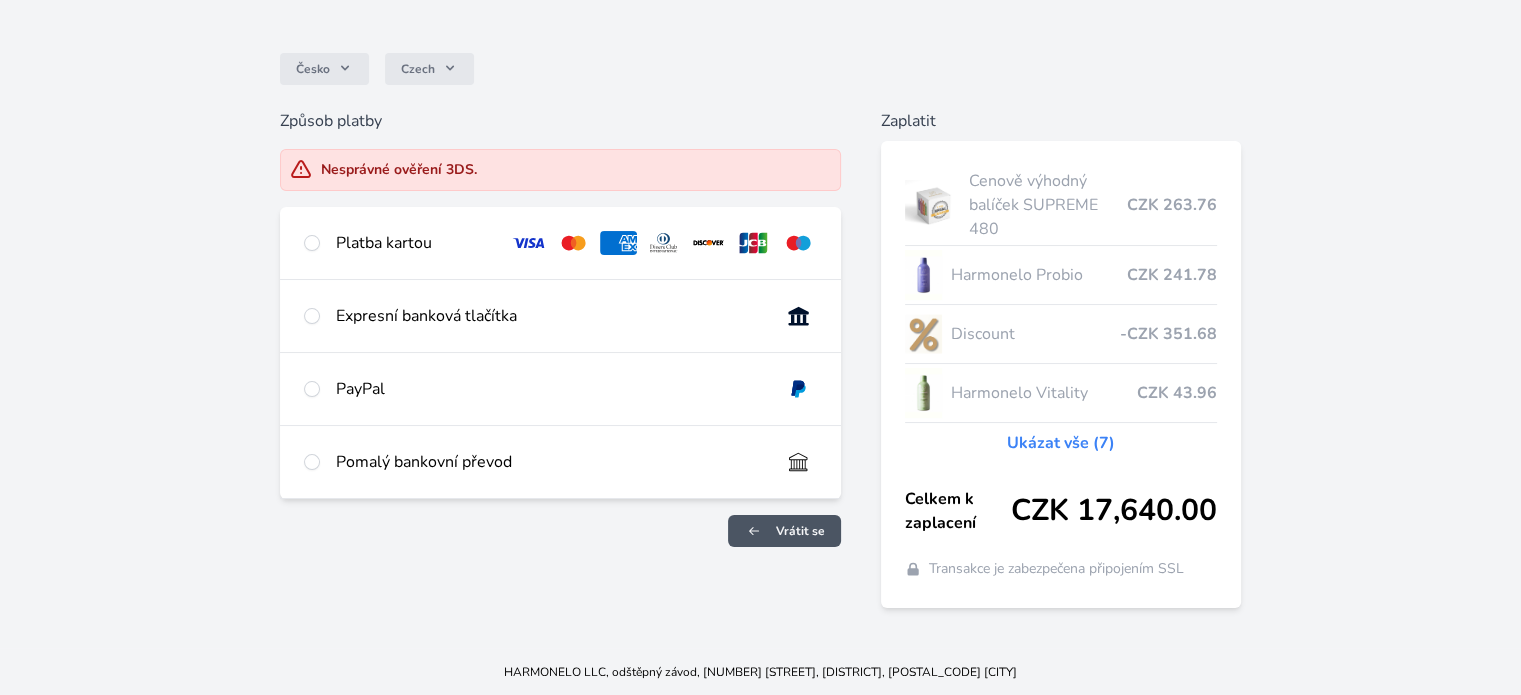 click on "Vrátit se" at bounding box center (784, 531) 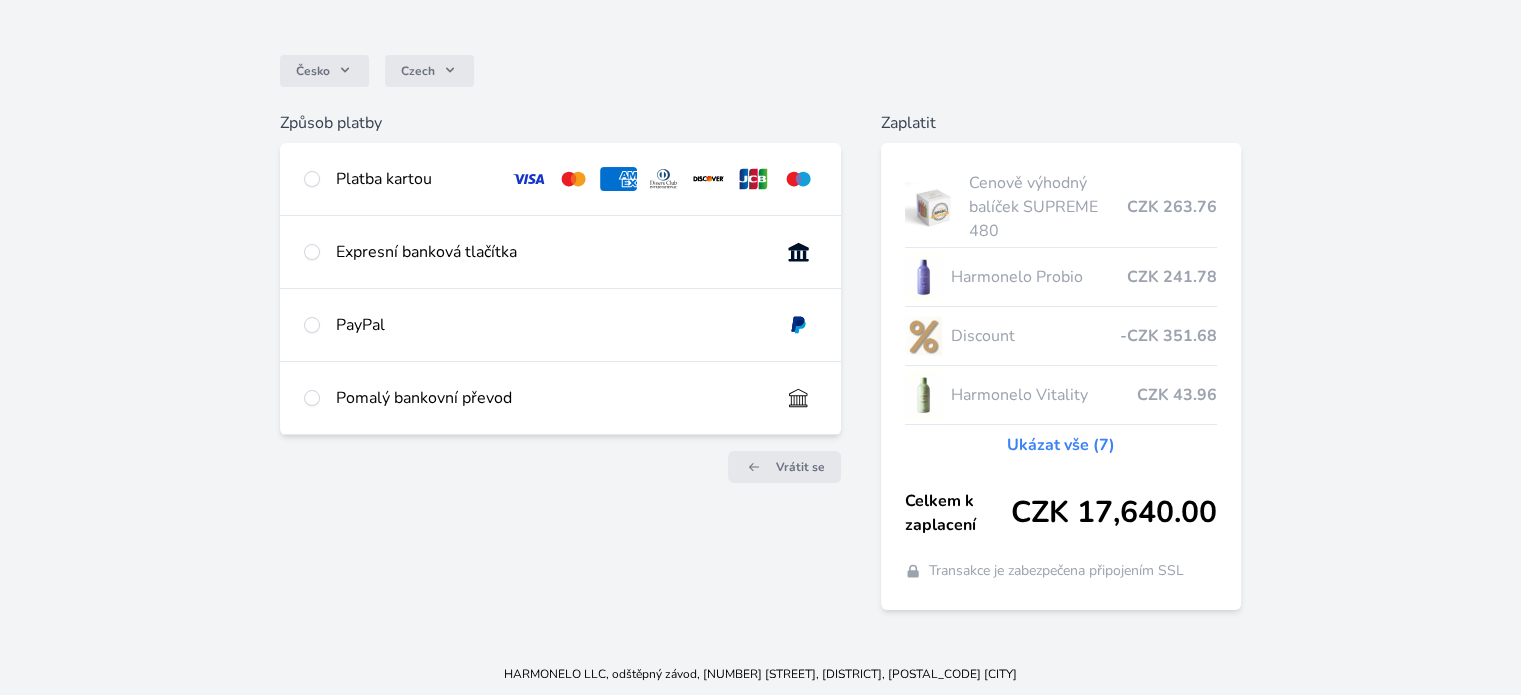 scroll, scrollTop: 141, scrollLeft: 0, axis: vertical 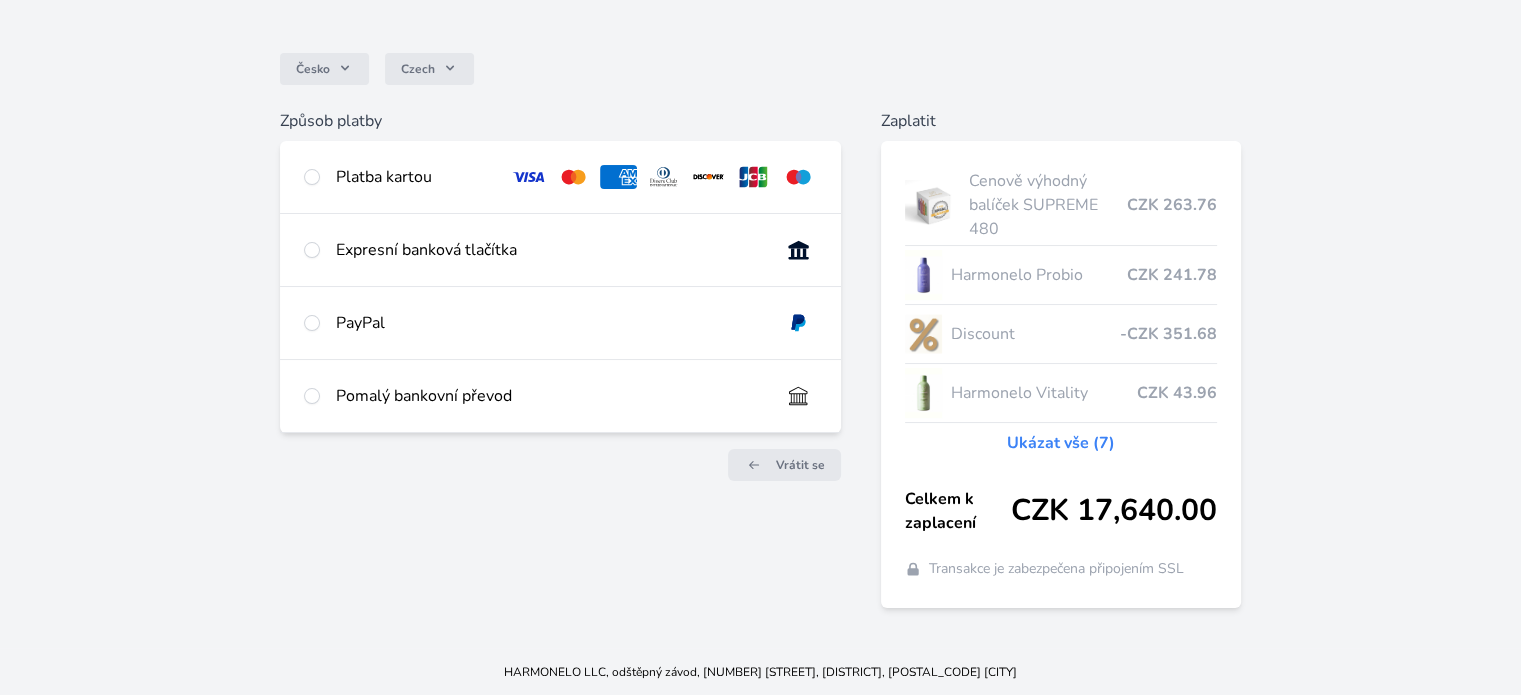 click on "Platba kartou" at bounding box center (560, 177) 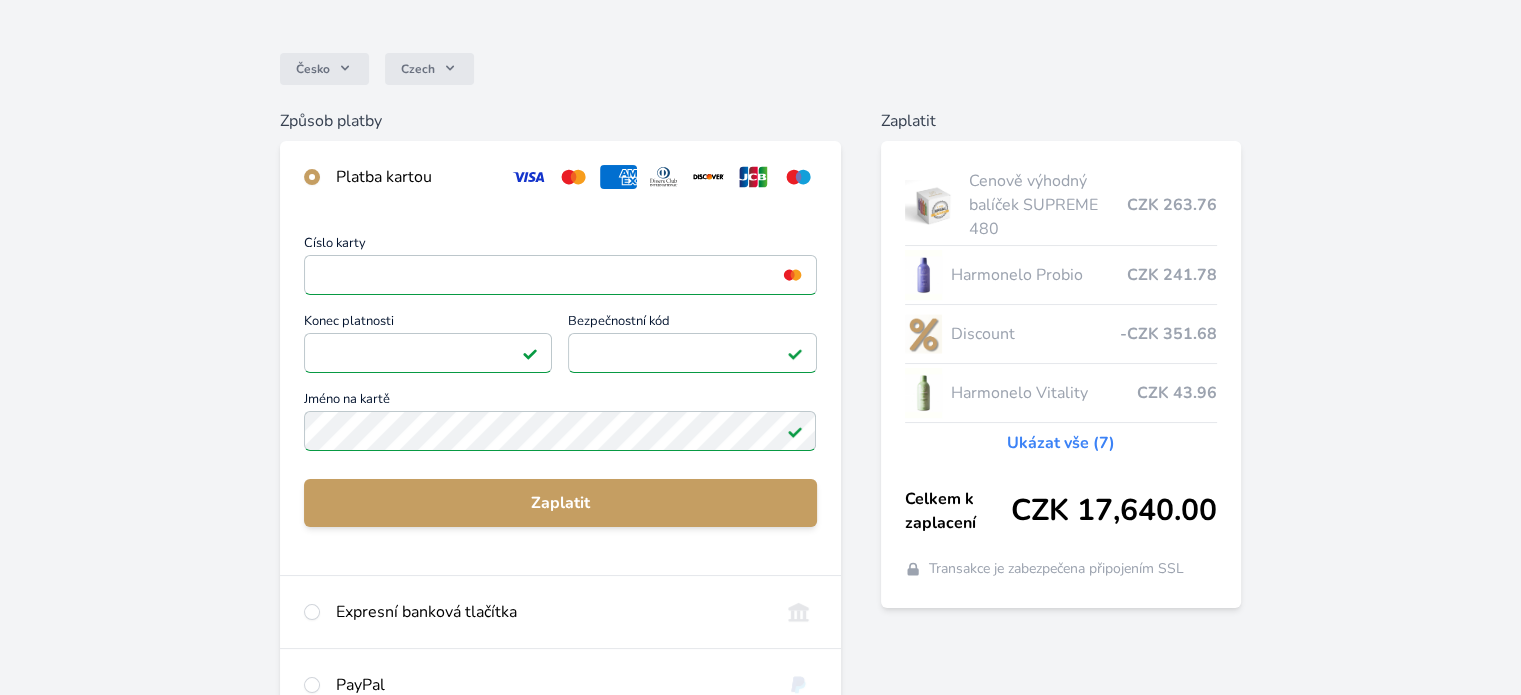 click on "Číslo karty     Konec platnosti     Bezpečnostní kód     Bezpečnostní kód Bezpečnostní kód Jméno na kartě     Zaplatit" at bounding box center (560, 394) 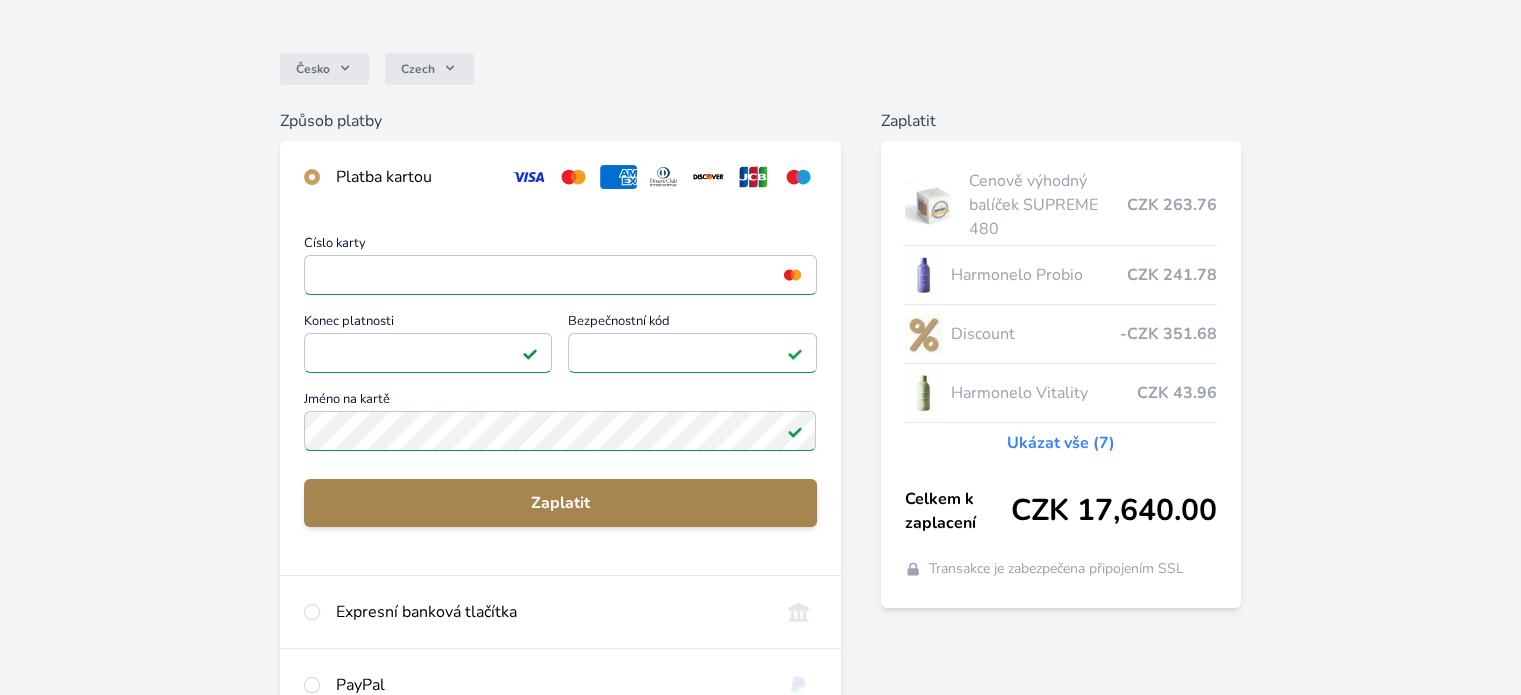 click on "Zaplatit" at bounding box center [560, 503] 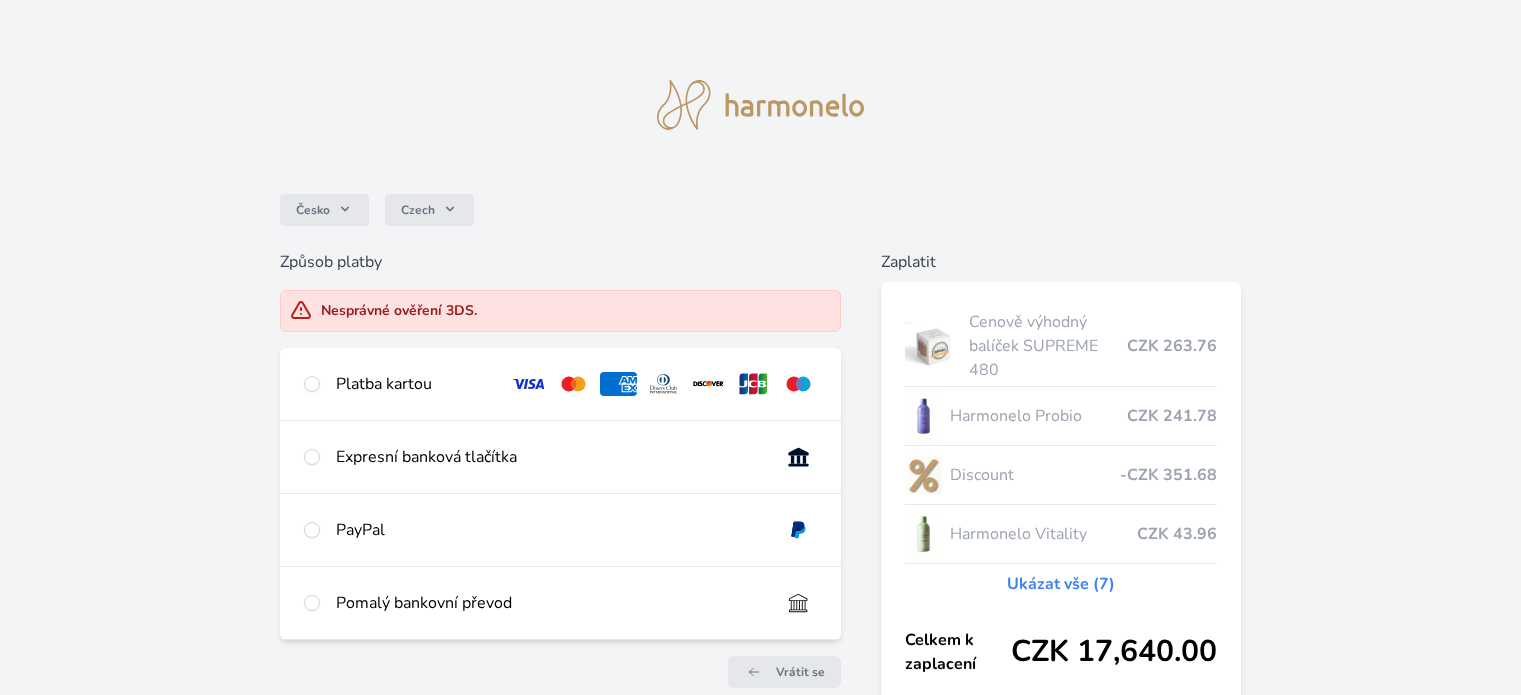 scroll, scrollTop: 0, scrollLeft: 0, axis: both 